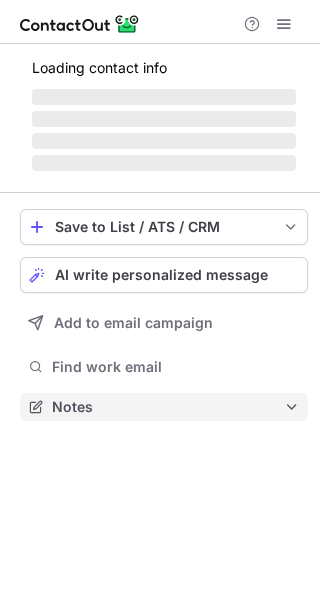 scroll, scrollTop: 0, scrollLeft: 0, axis: both 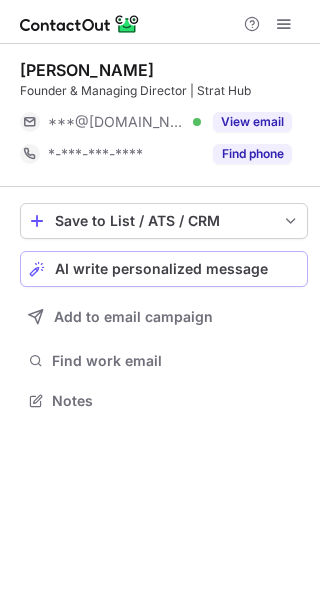 click on "AI write personalized message" at bounding box center [161, 269] 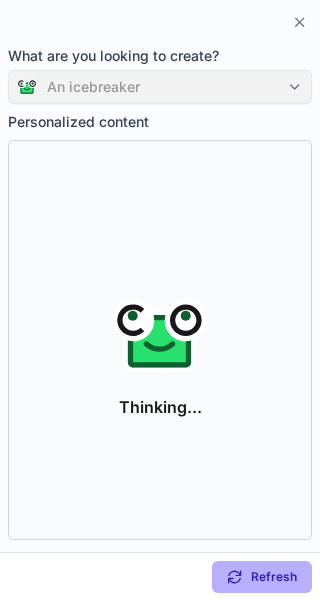 click on "An icebreaker" at bounding box center (160, 87) 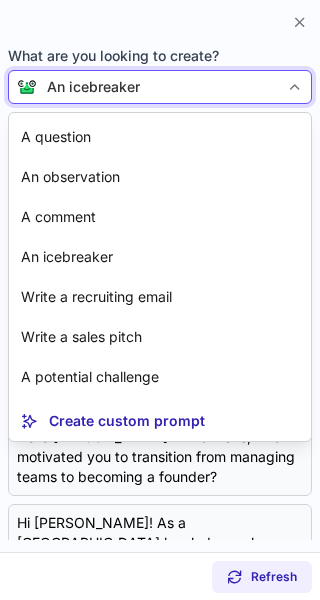 click on "An icebreaker" at bounding box center [158, 87] 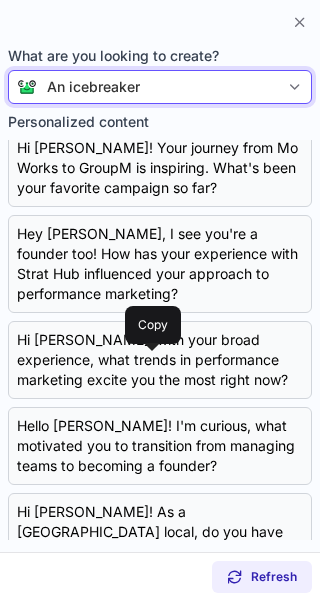 scroll, scrollTop: 0, scrollLeft: 0, axis: both 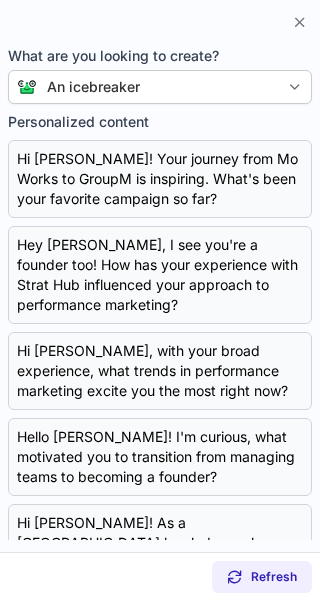 click on "Refresh" at bounding box center [160, 576] 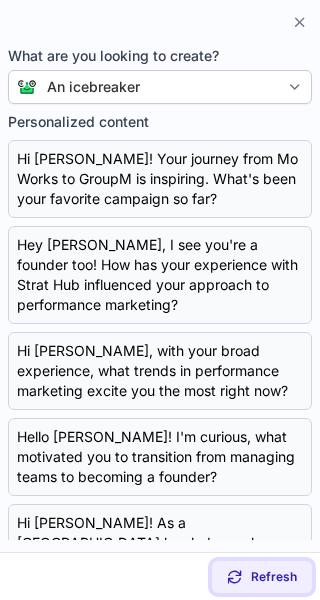 click on "Refresh" at bounding box center (262, 577) 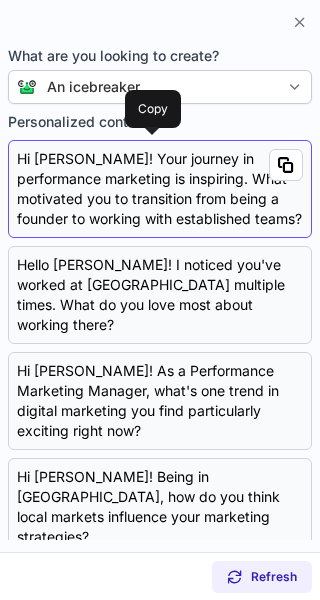 click on "Hi [PERSON_NAME]! Your journey in performance marketing is inspiring. What motivated you to transition from being a founder to working with established teams?" at bounding box center [160, 189] 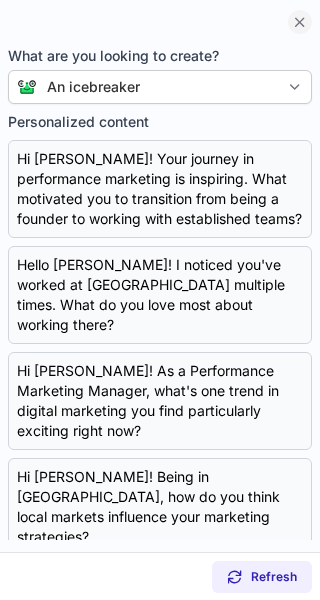 click at bounding box center [300, 22] 